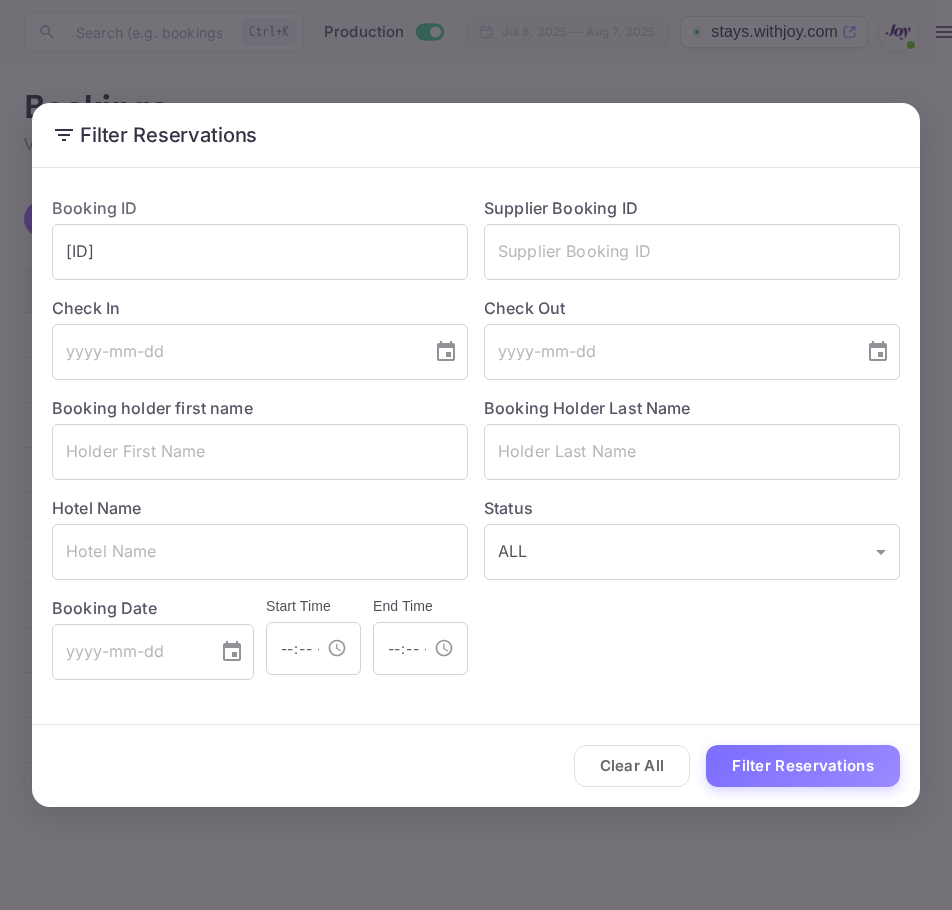 scroll, scrollTop: 0, scrollLeft: 0, axis: both 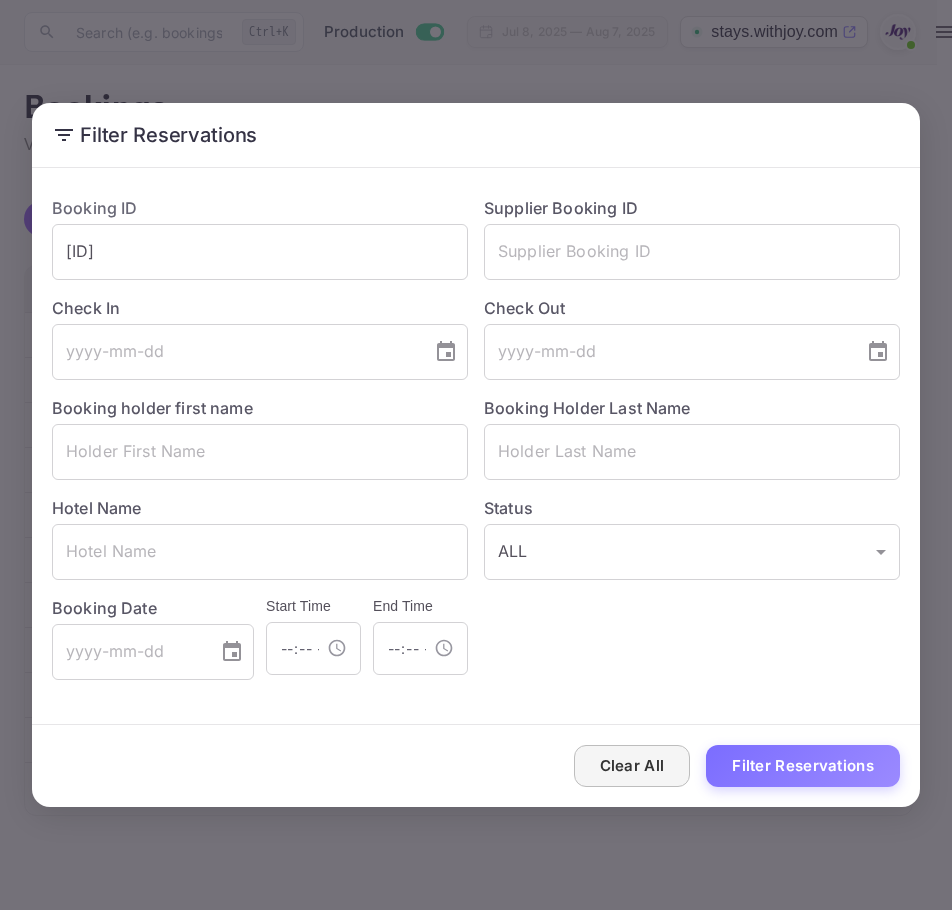 click on "Clear All" at bounding box center [632, 766] 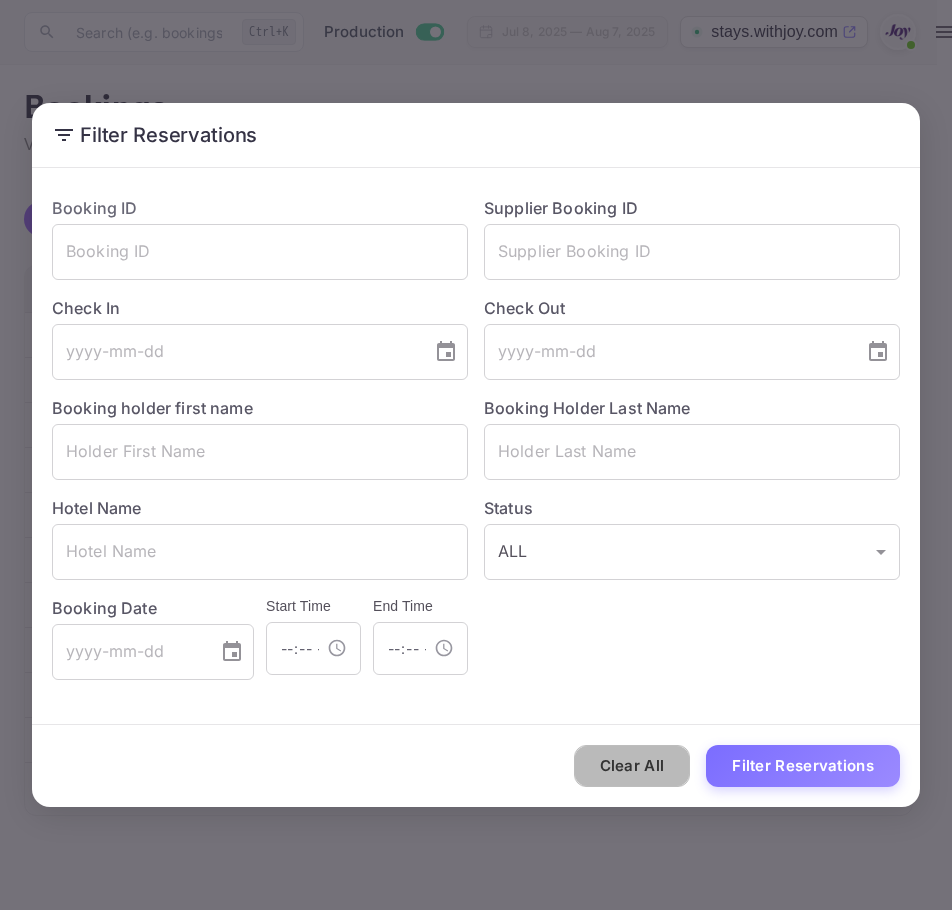 click on "Clear All" at bounding box center [632, 766] 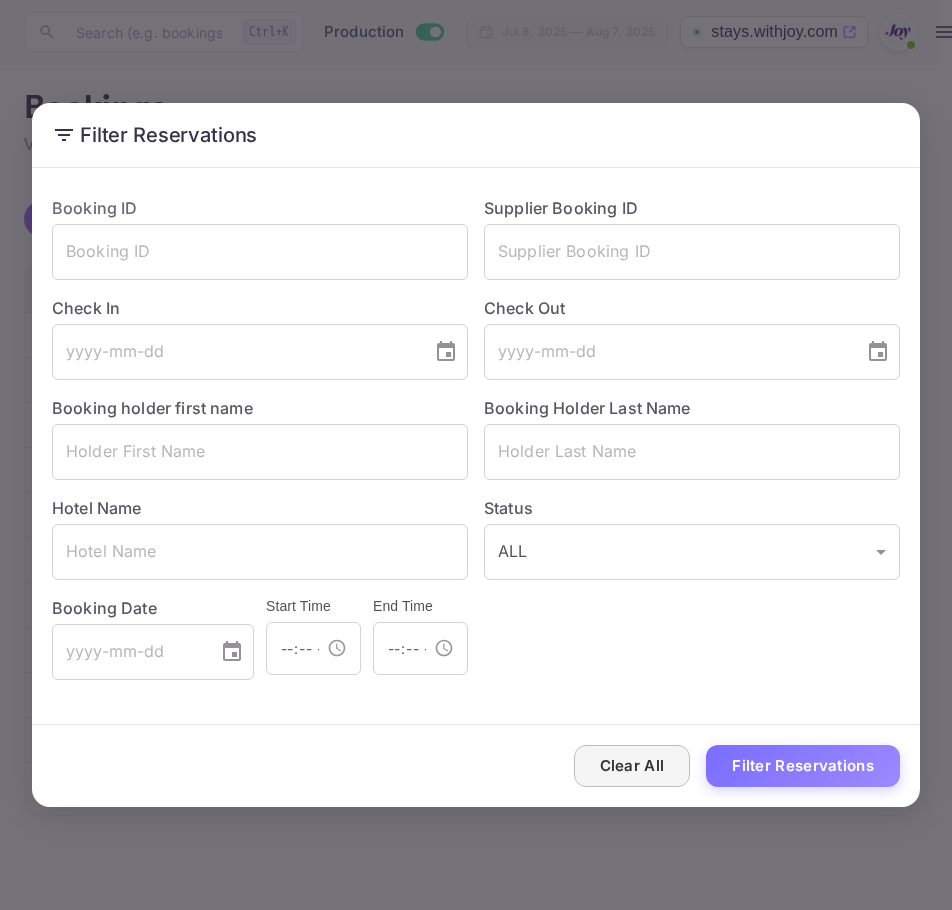 click on "Clear All" at bounding box center (632, 766) 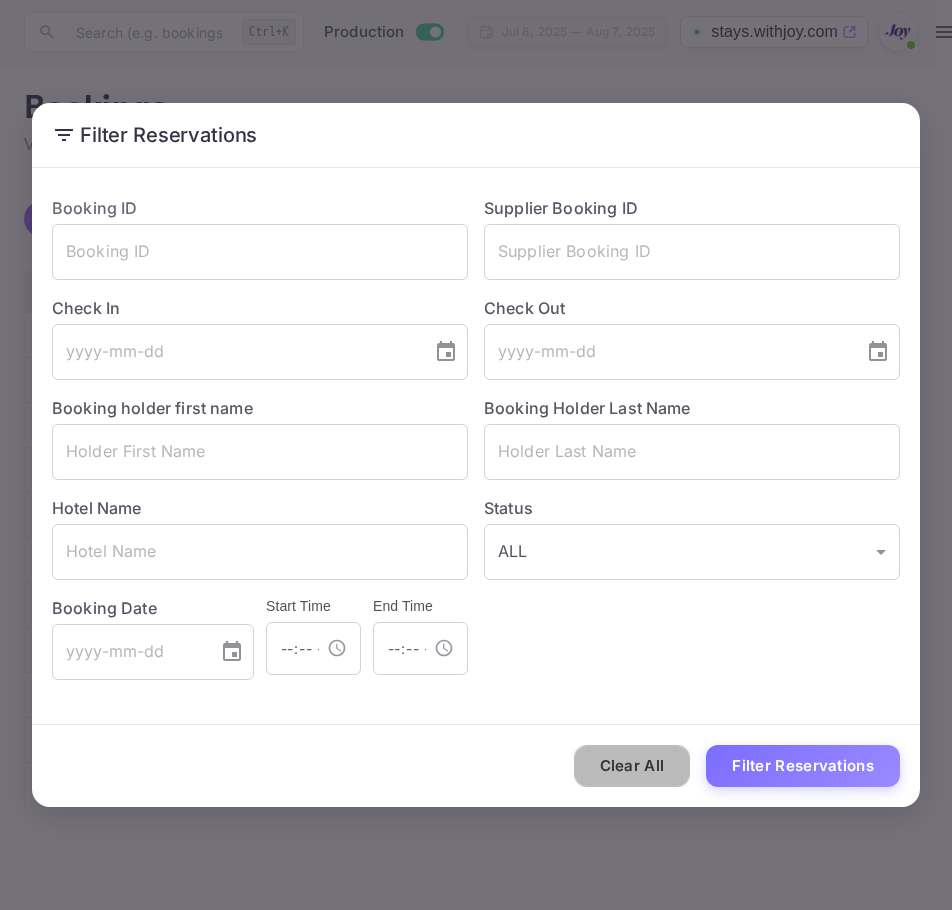click on "Clear All" at bounding box center [632, 766] 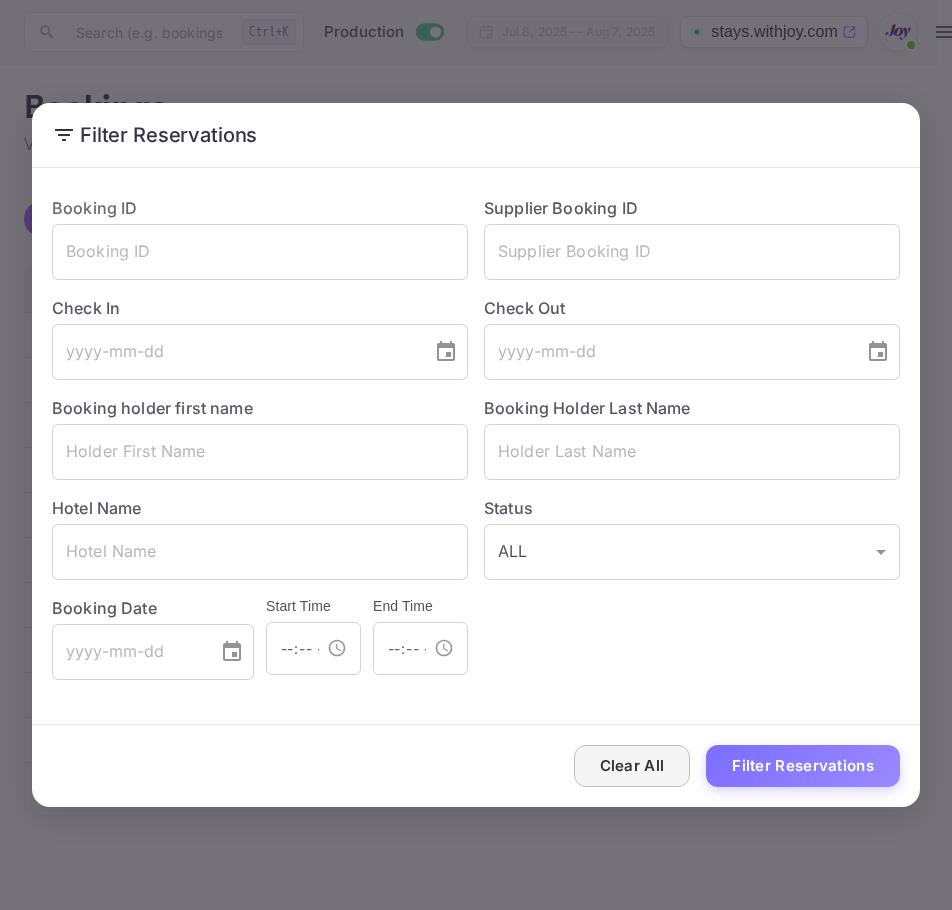 click on "Clear All" at bounding box center [632, 766] 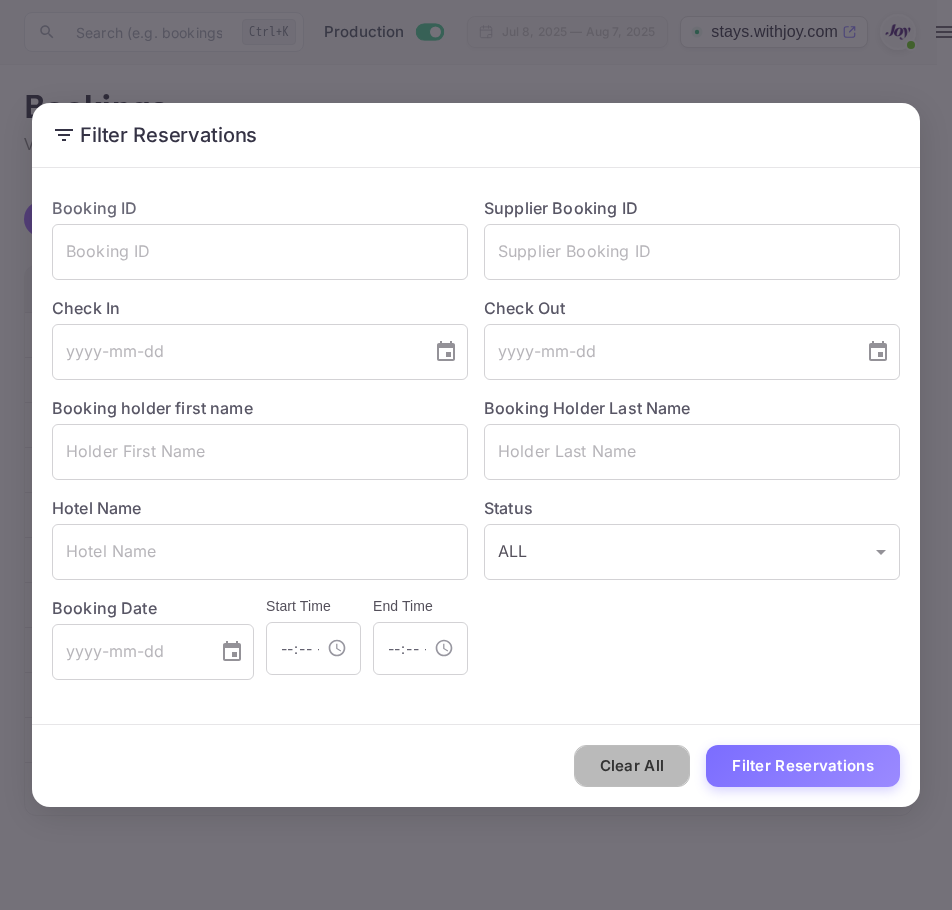 click on "Clear All" at bounding box center (632, 766) 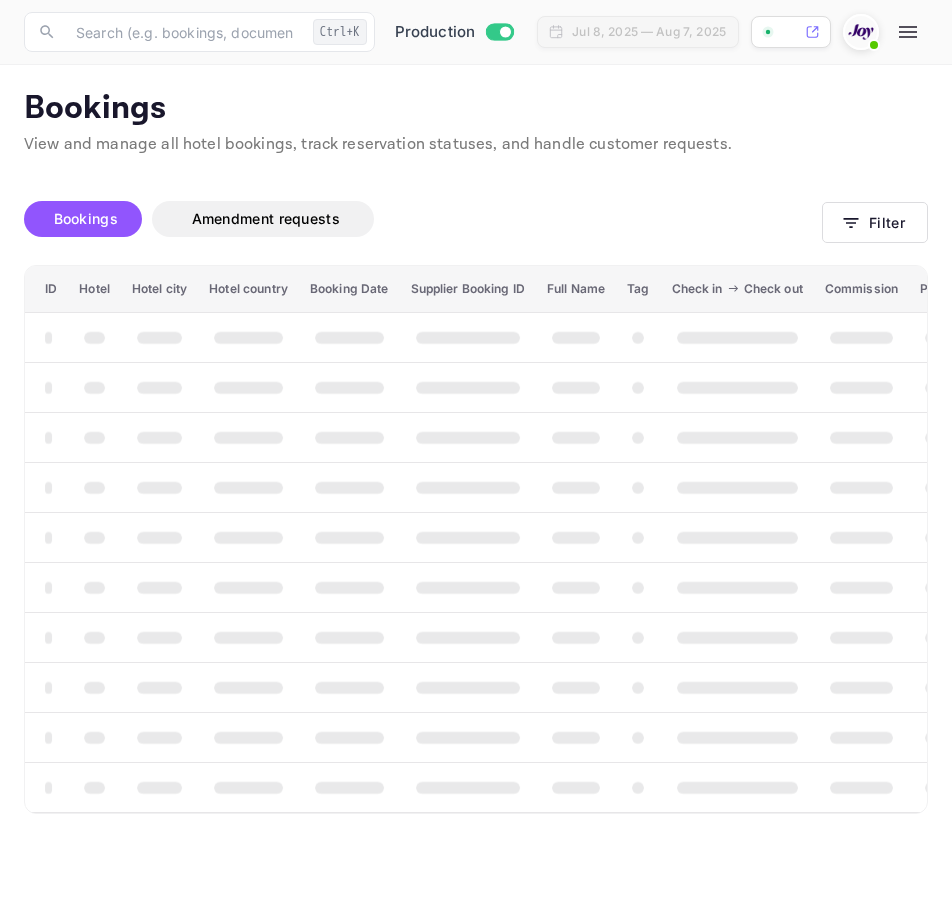 scroll, scrollTop: 0, scrollLeft: 0, axis: both 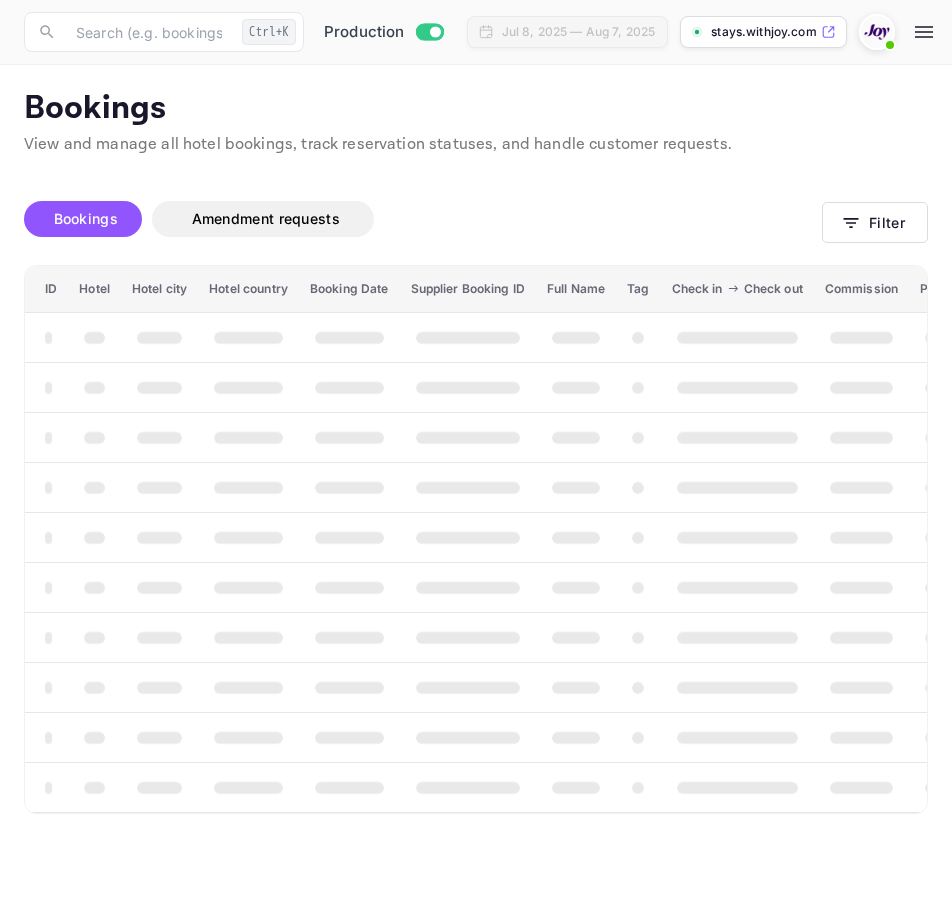 click on "Bookings Amendment requests" at bounding box center [423, 219] 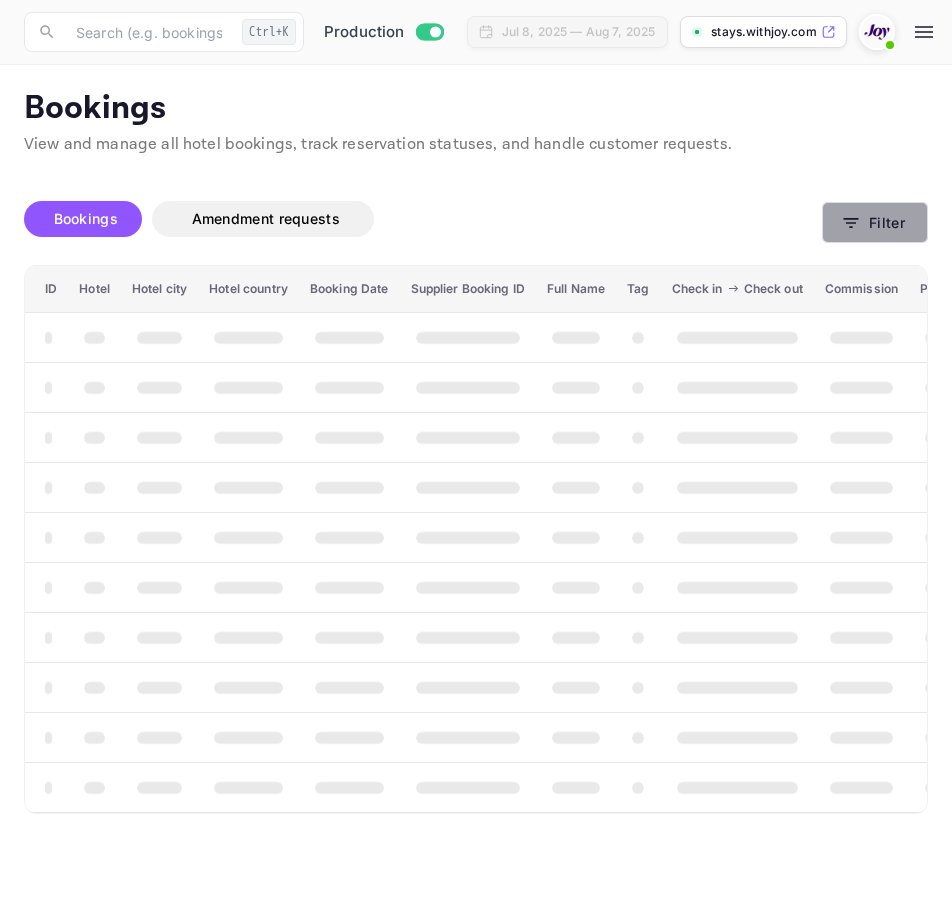 click 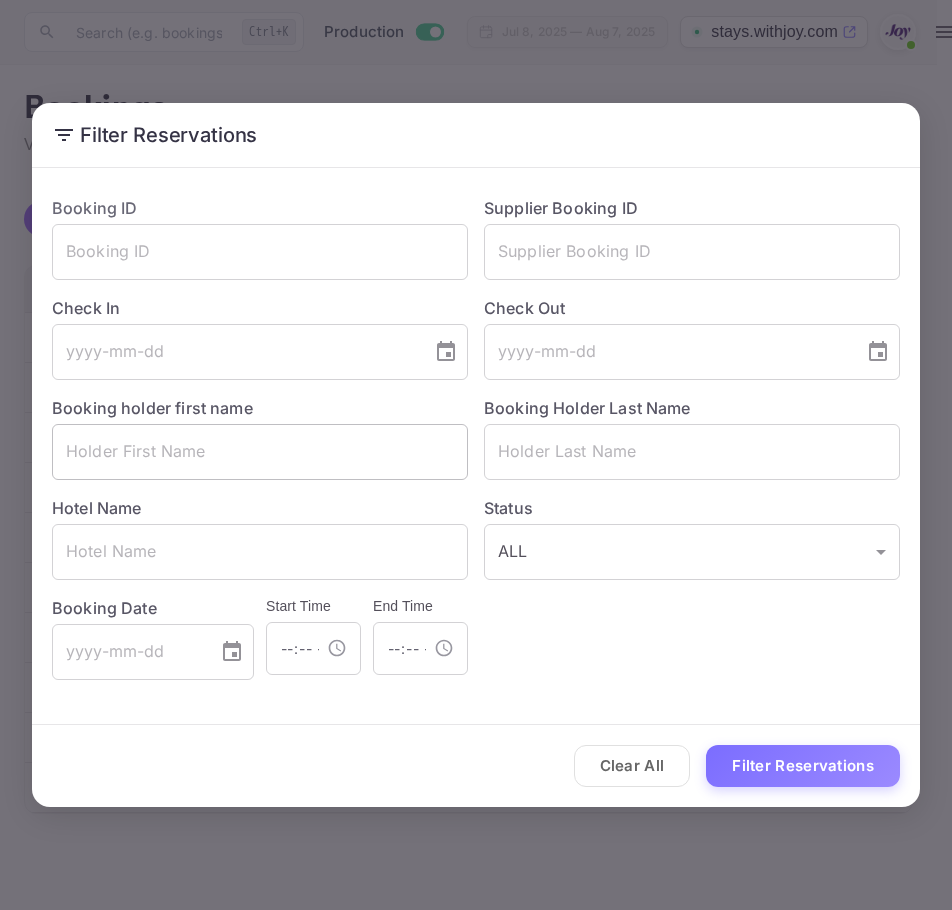 click at bounding box center (260, 452) 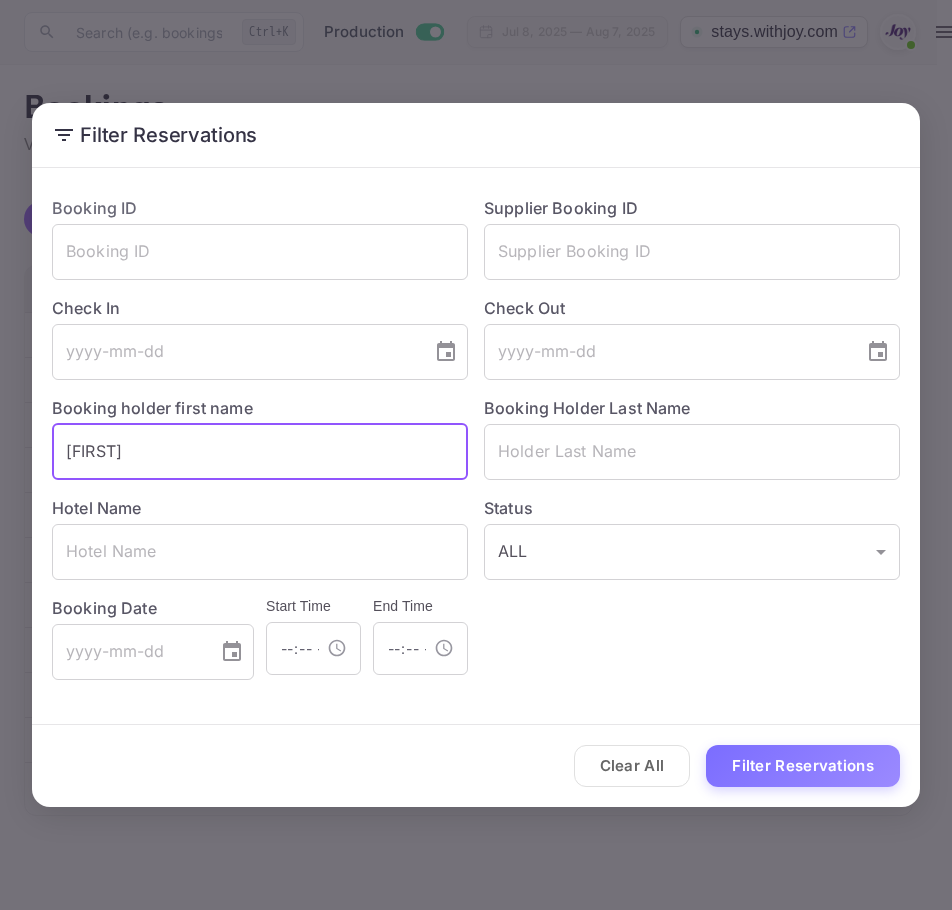 type on "[FIRST]" 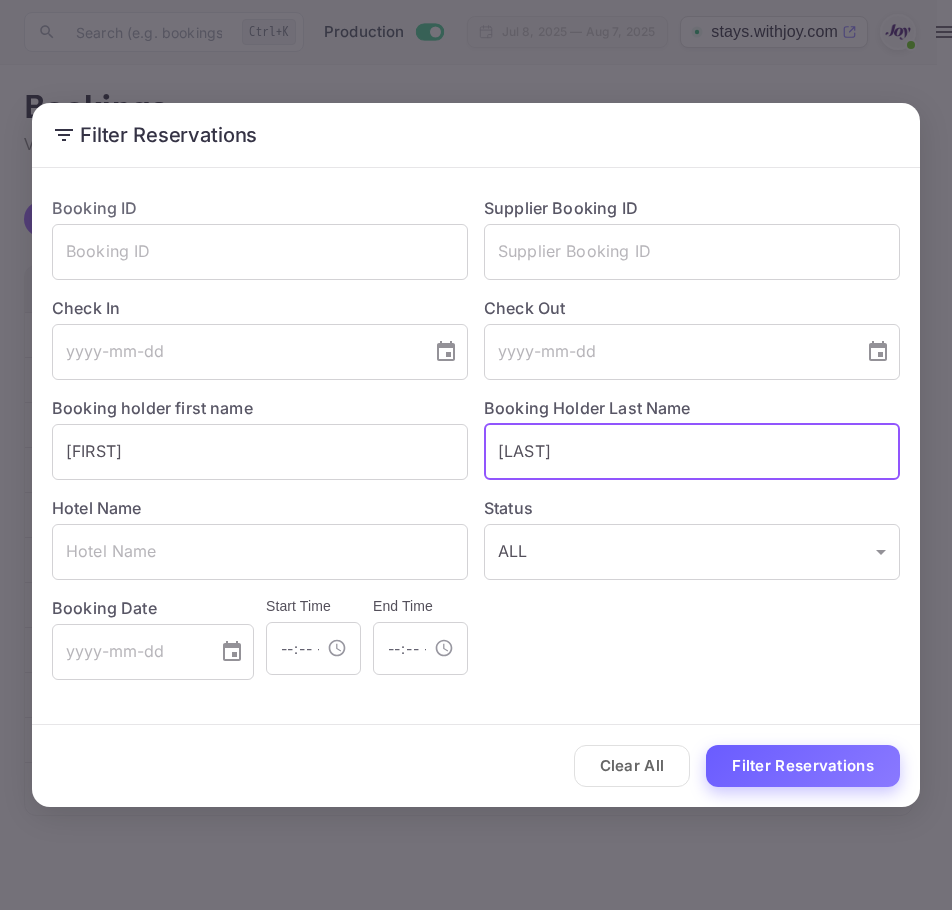 type on "[LAST]" 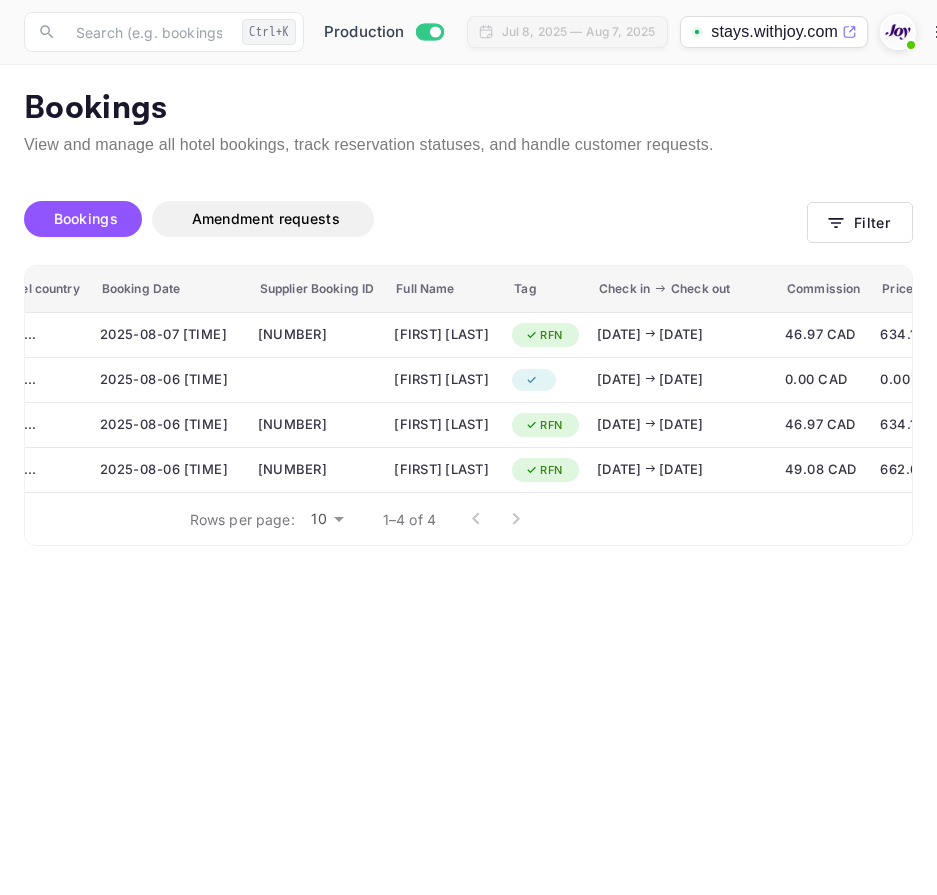 scroll, scrollTop: 0, scrollLeft: 0, axis: both 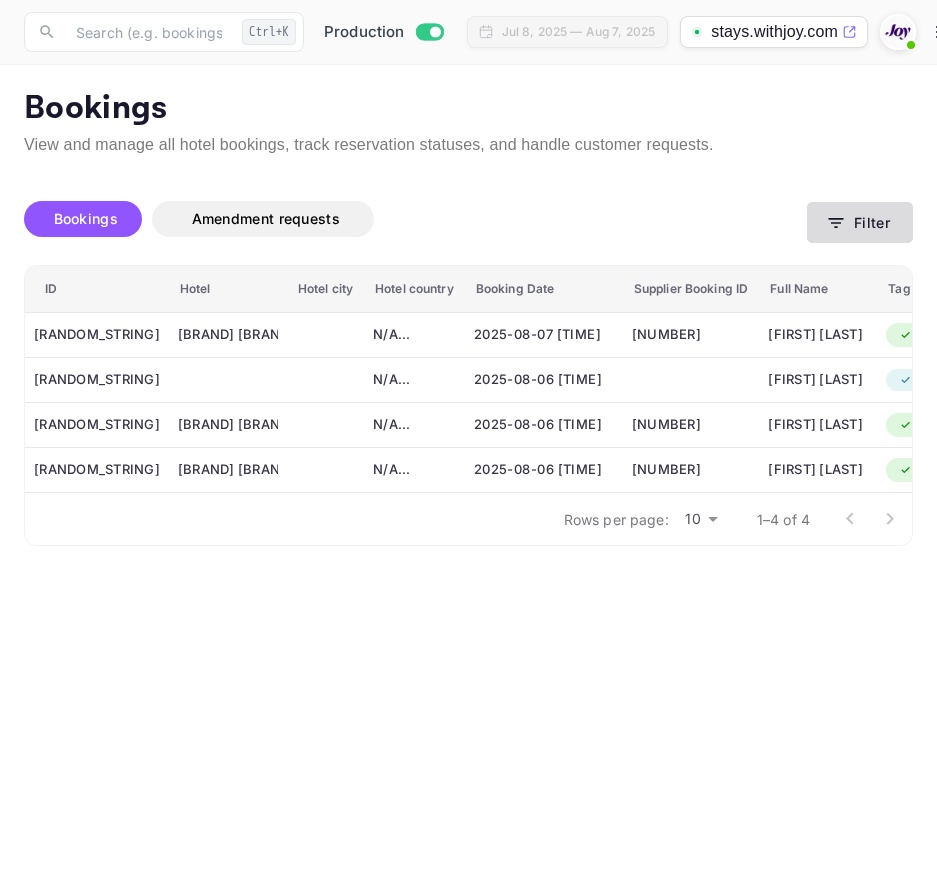 click on "Filter" at bounding box center (860, 222) 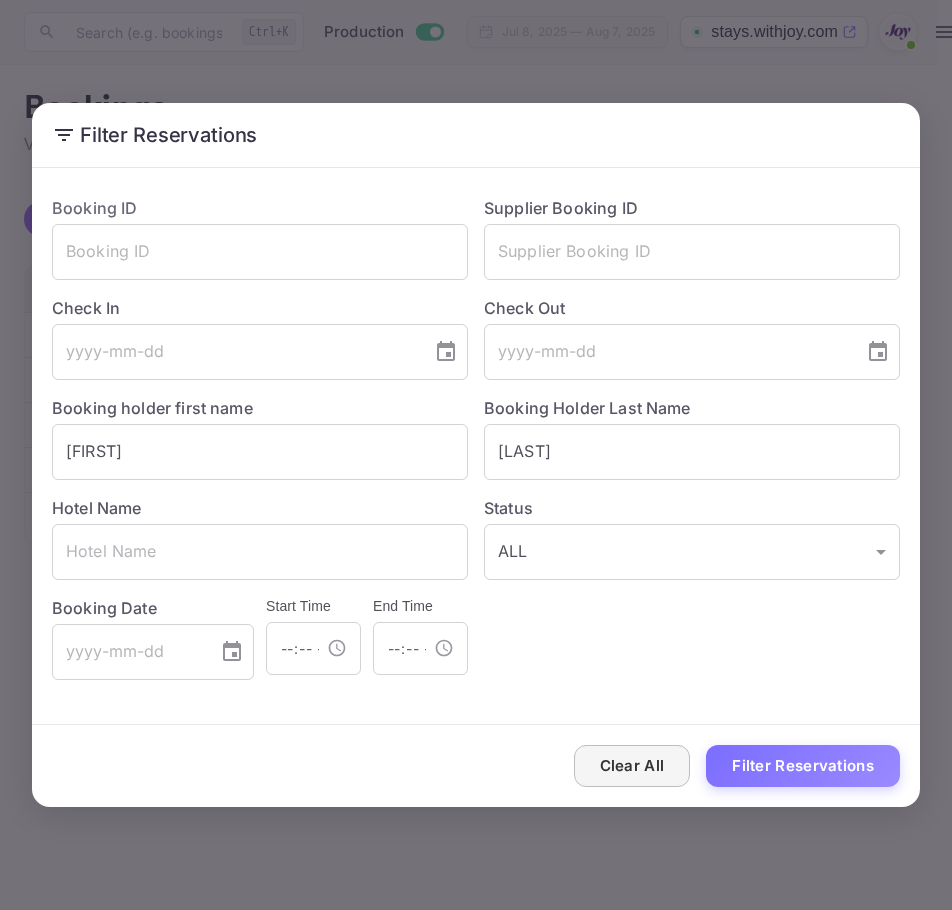 click on "Clear All" at bounding box center [632, 766] 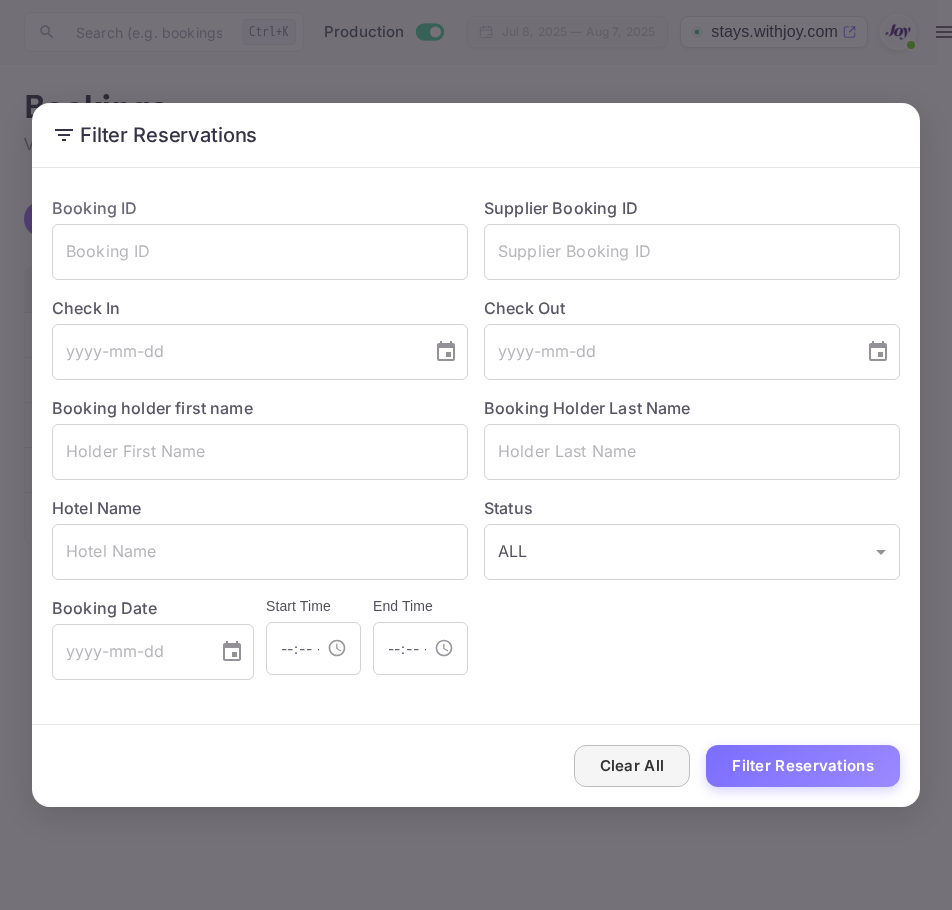 click on "Clear All" at bounding box center [632, 766] 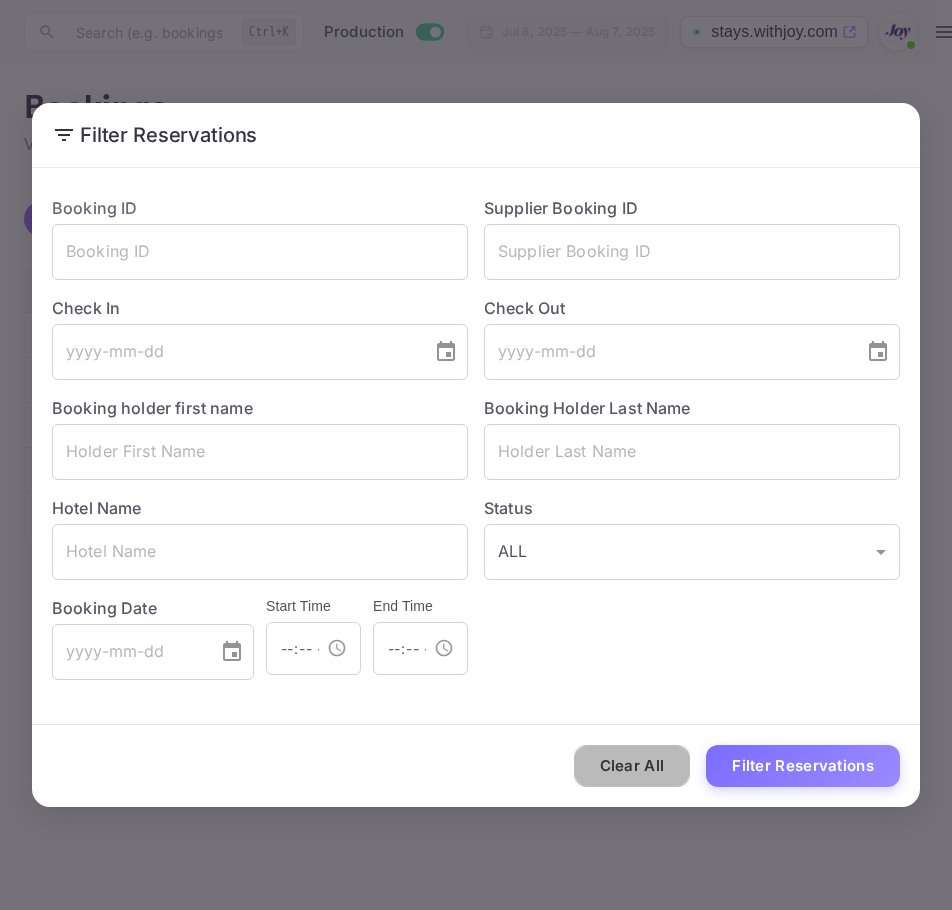 click on "Clear All" at bounding box center (632, 766) 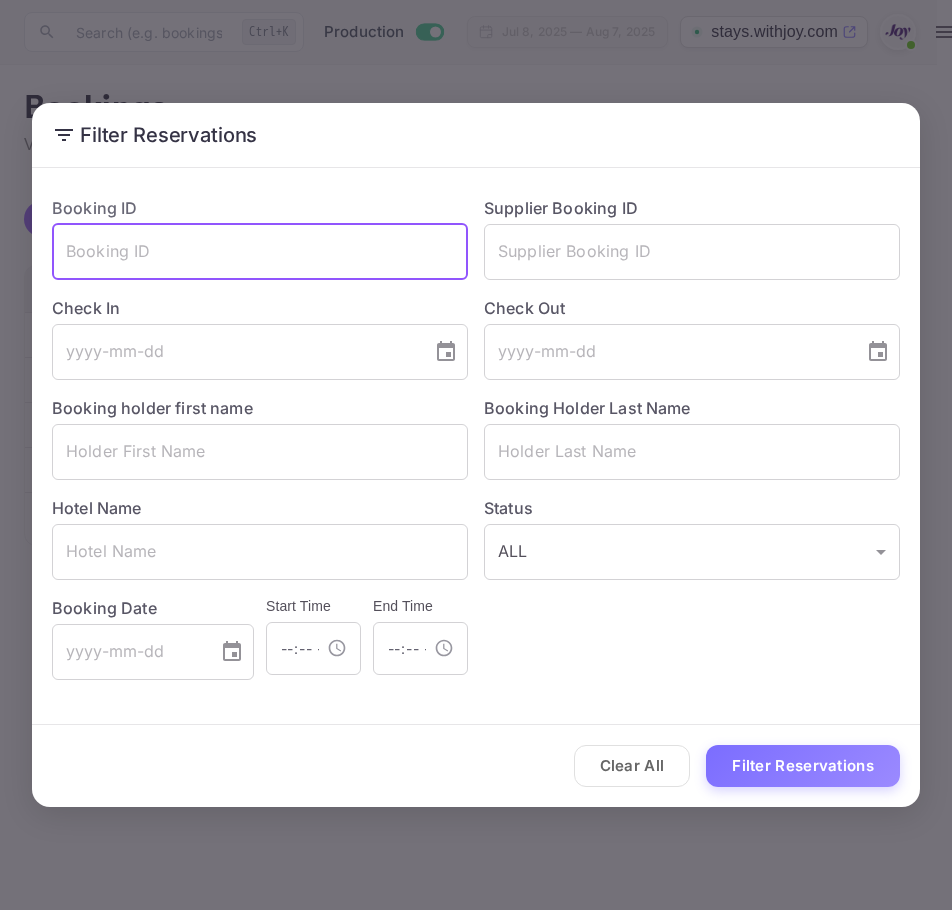 click at bounding box center [260, 252] 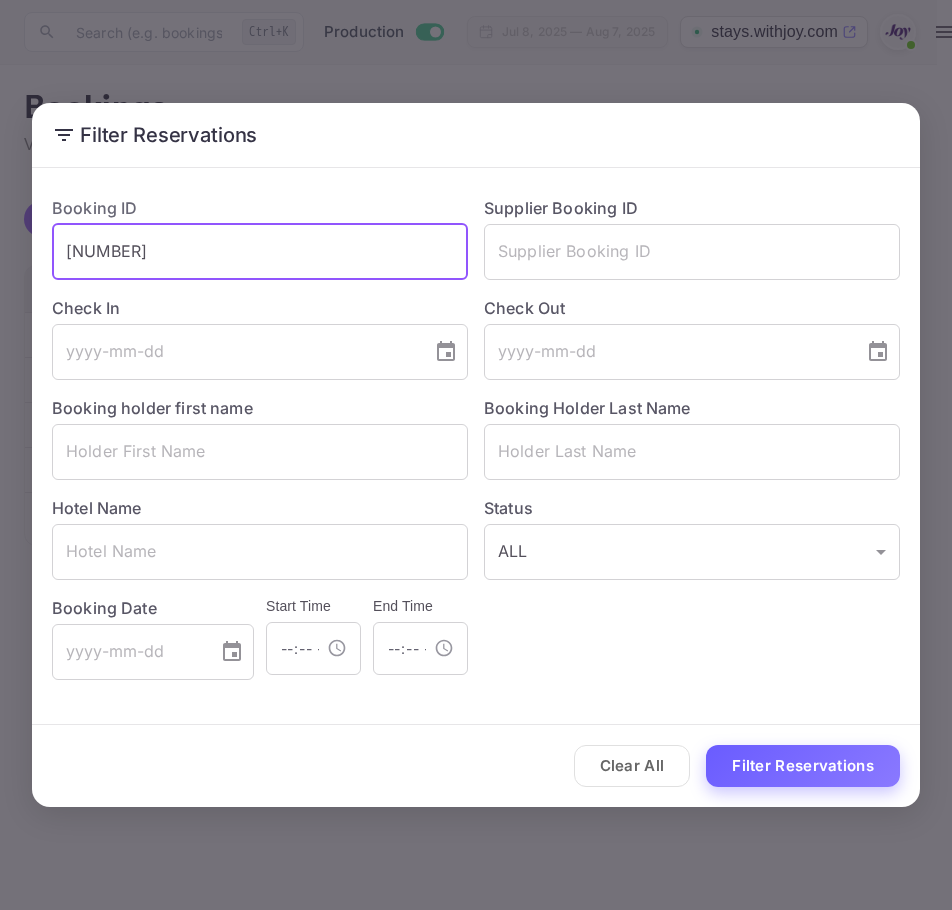 type on "[NUMBER]" 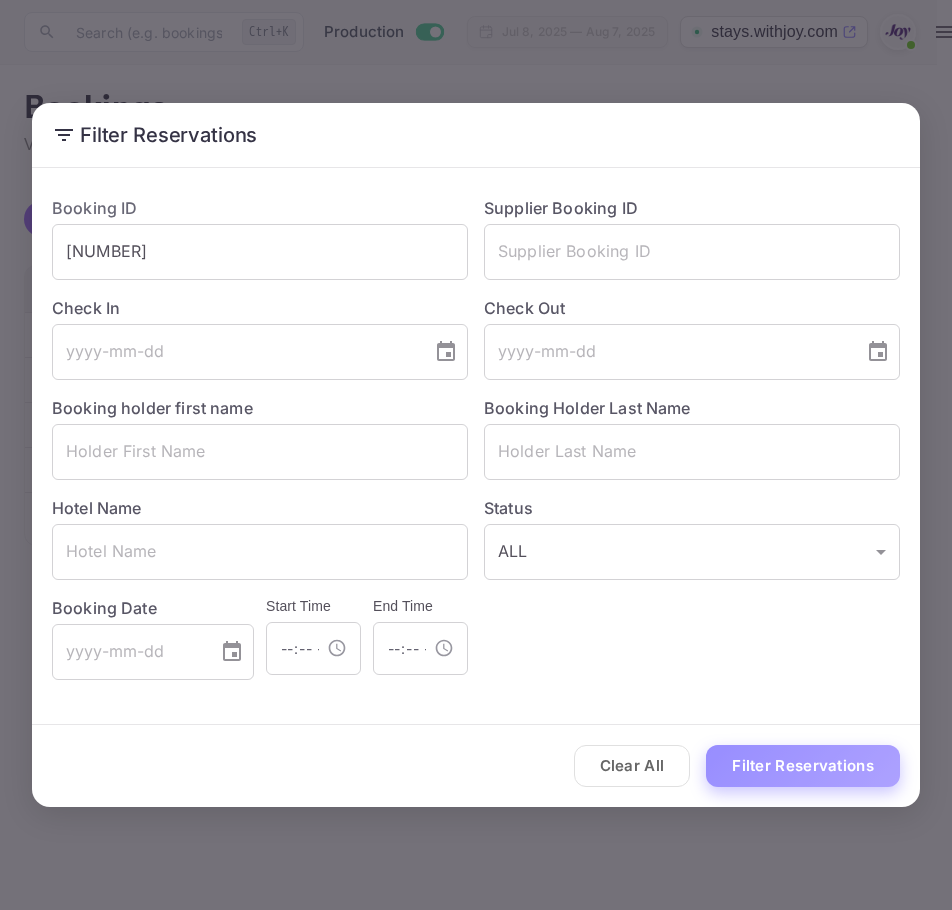 click on "Filter Reservations" at bounding box center (803, 766) 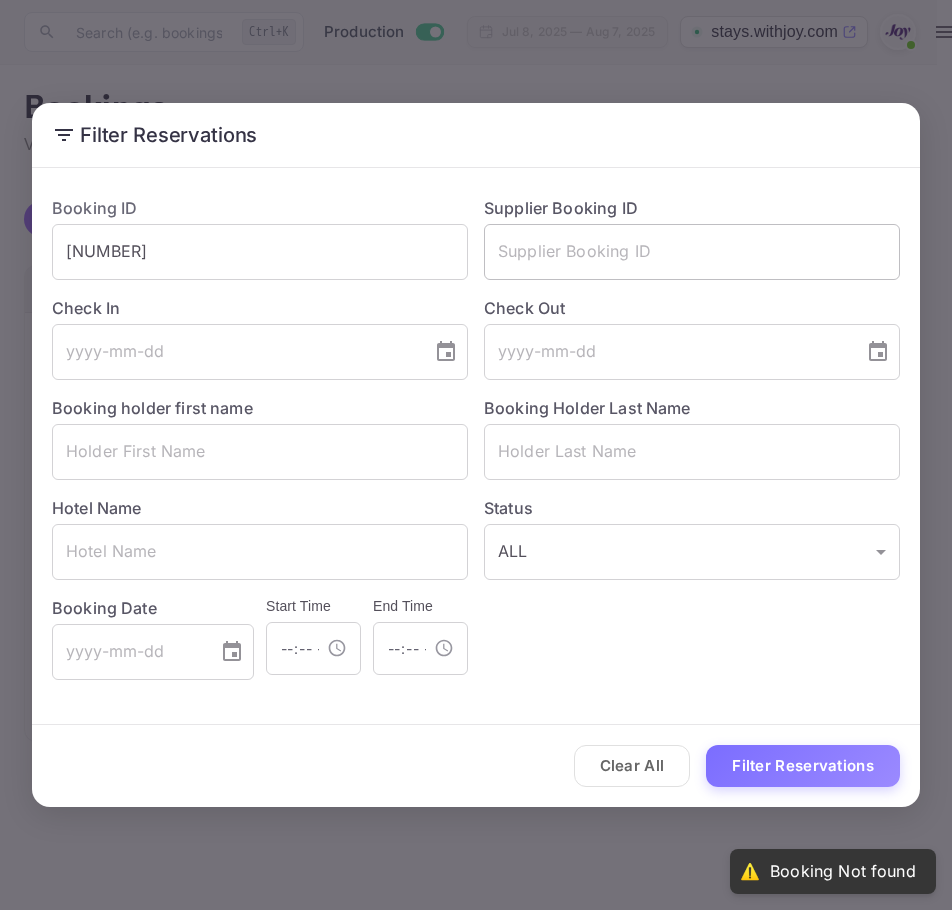 click at bounding box center [692, 252] 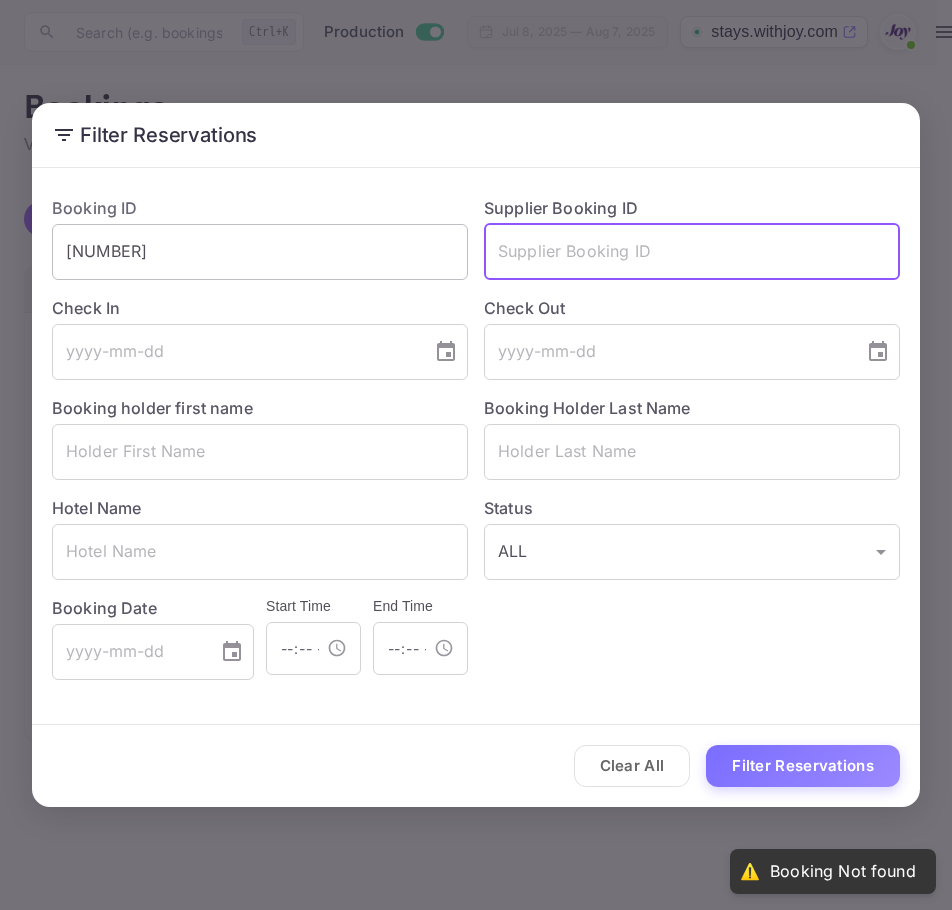 click on "[NUMBER]" at bounding box center (260, 252) 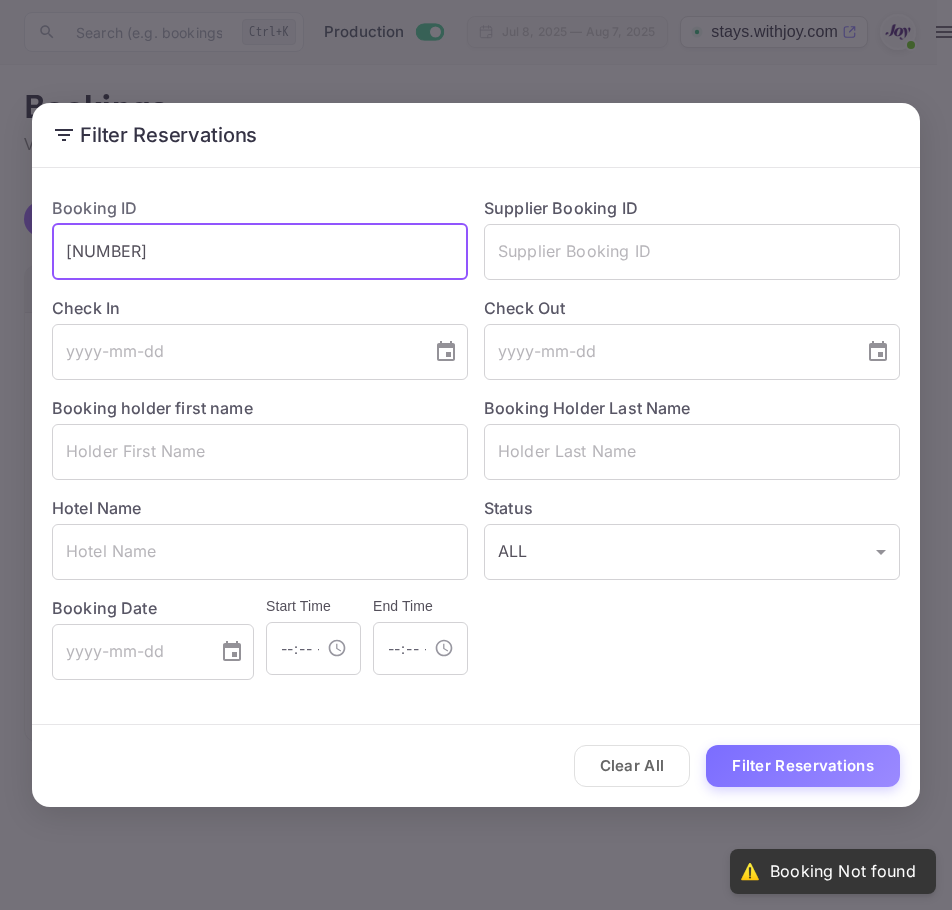 click on "[NUMBER]" at bounding box center [260, 252] 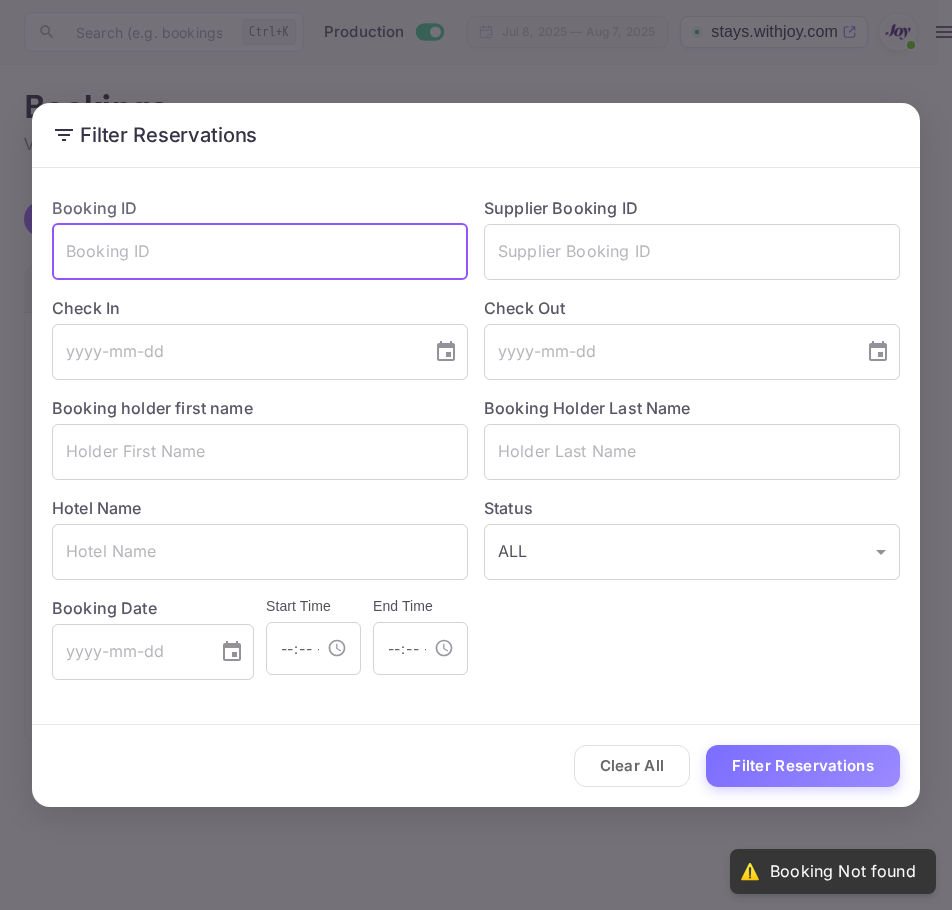 type 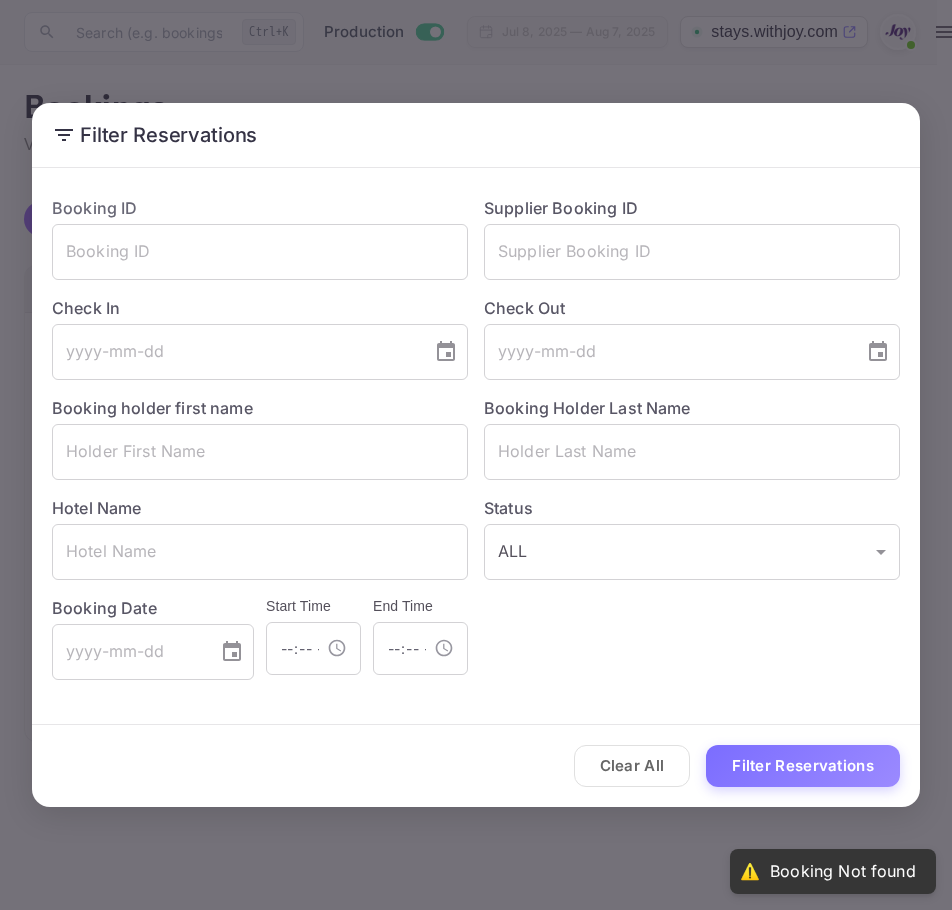 click on "Check Out" at bounding box center (692, 308) 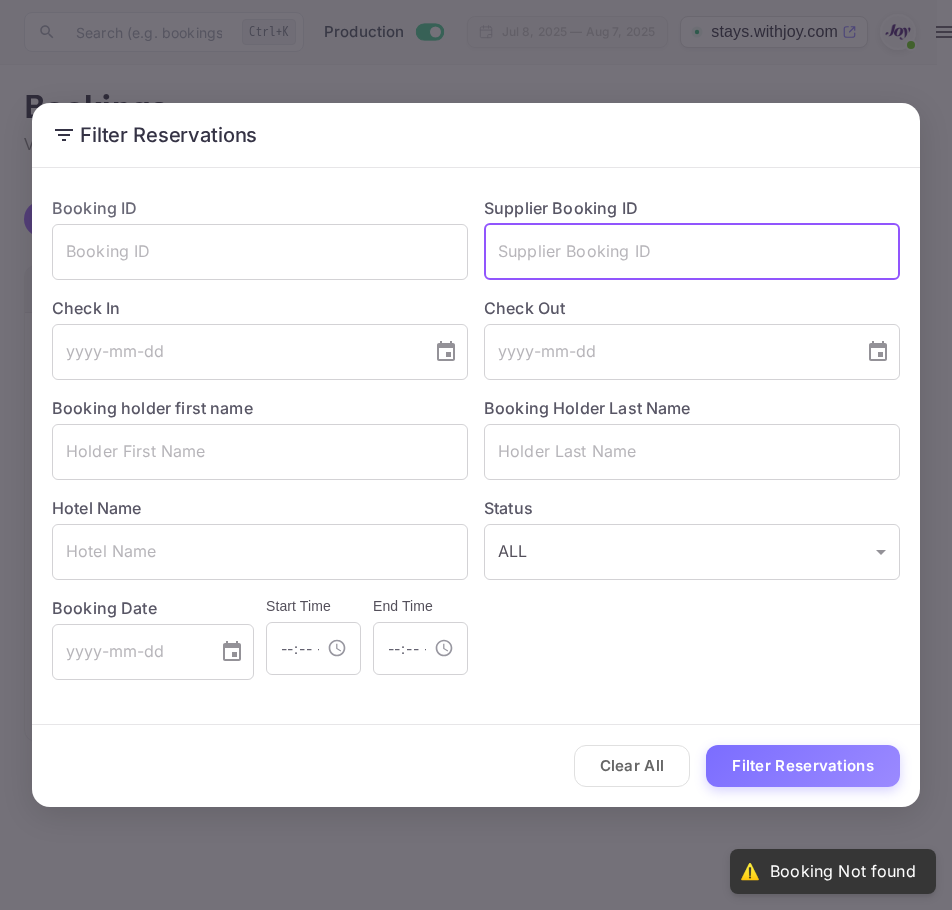 click at bounding box center (692, 252) 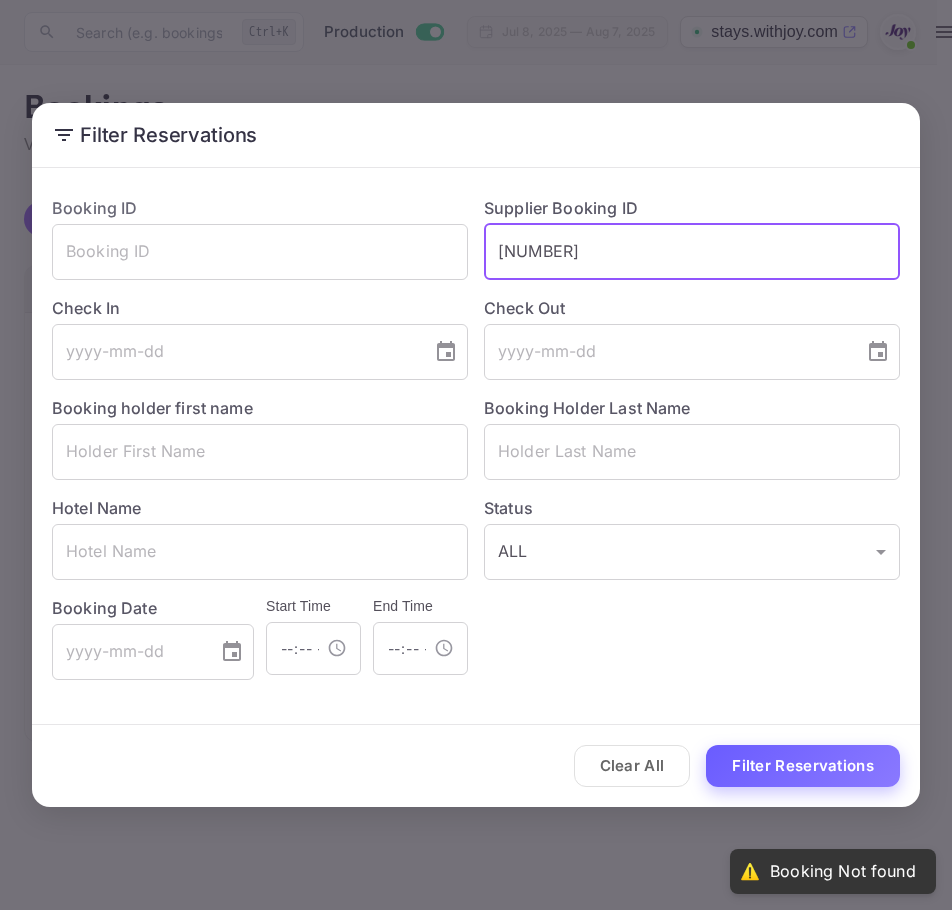 type on "[NUMBER]" 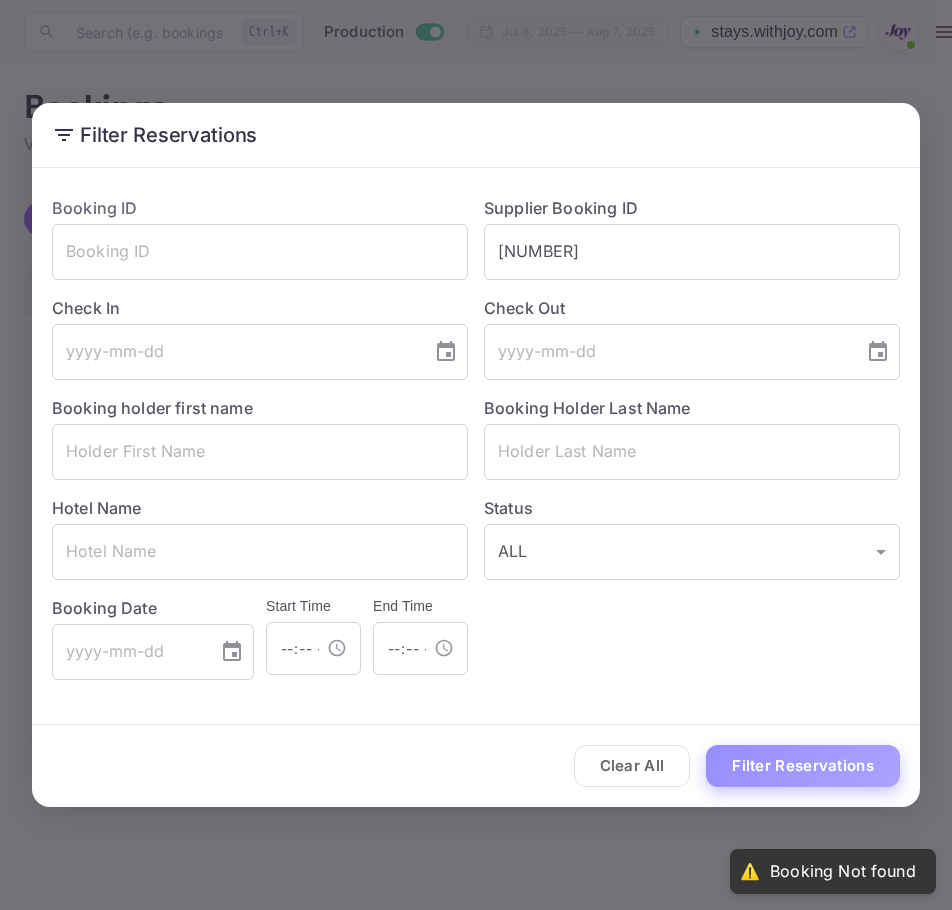 click on "Filter Reservations" at bounding box center [803, 766] 